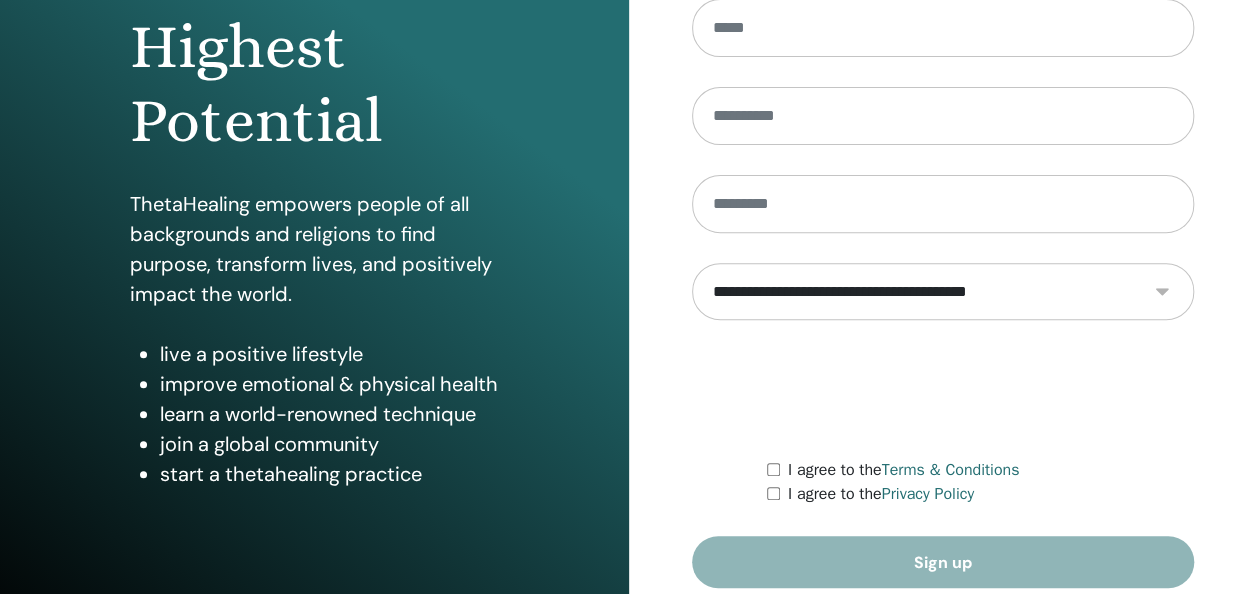 scroll, scrollTop: 366, scrollLeft: 0, axis: vertical 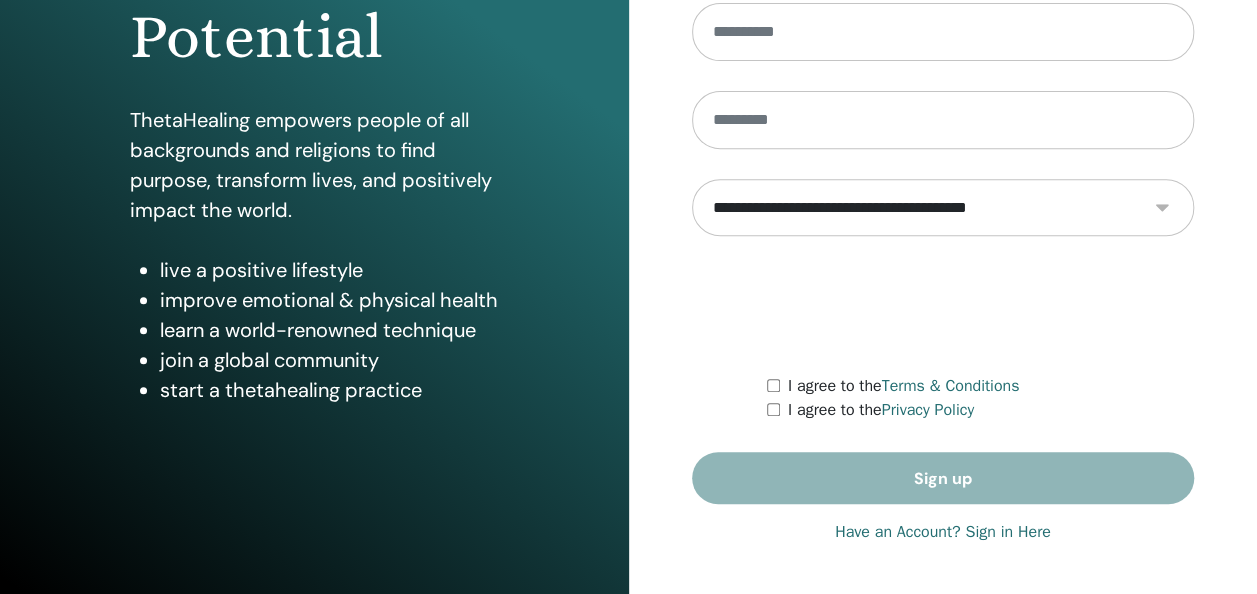 click on "Have an Account? Sign in Here" at bounding box center [943, 532] 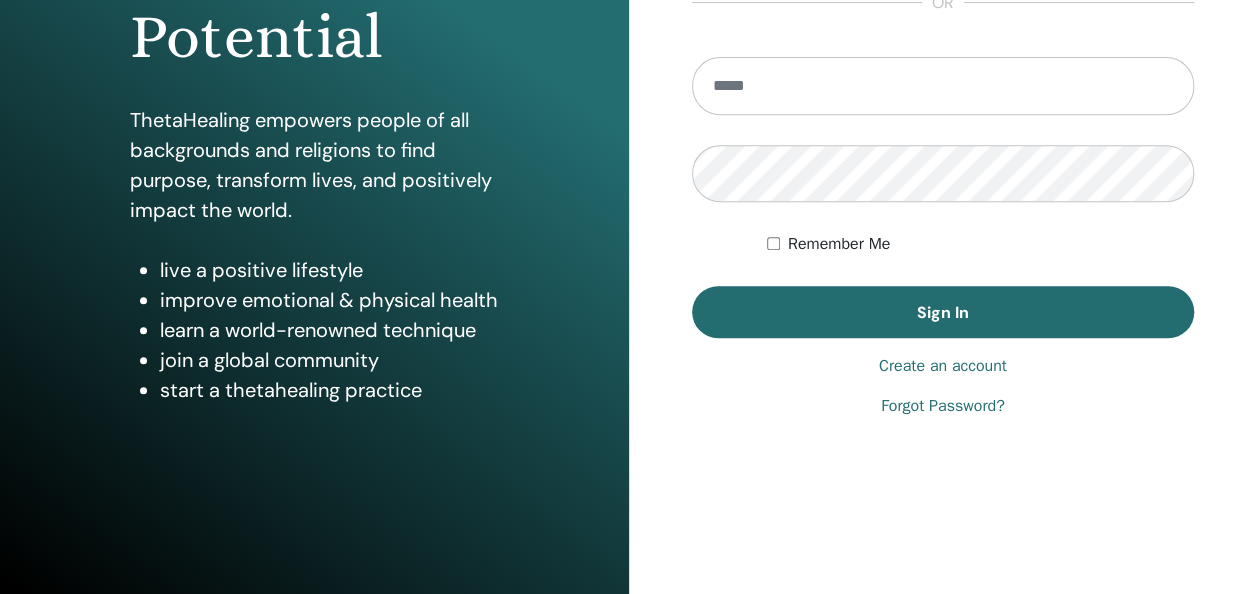 scroll, scrollTop: 166, scrollLeft: 0, axis: vertical 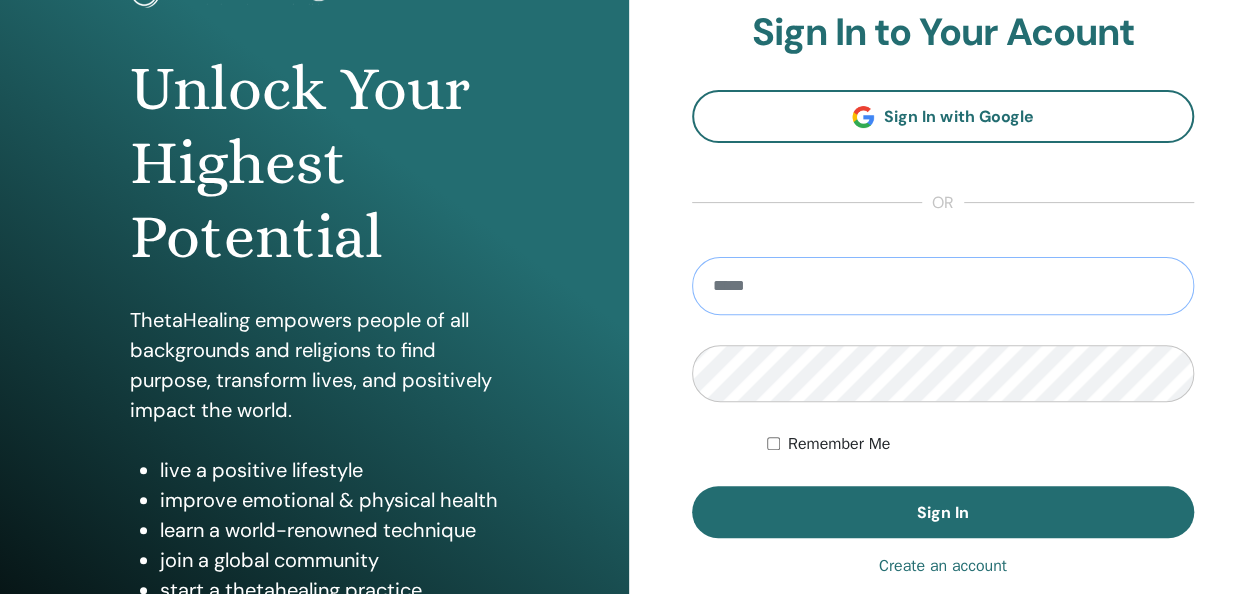 click at bounding box center (943, 286) 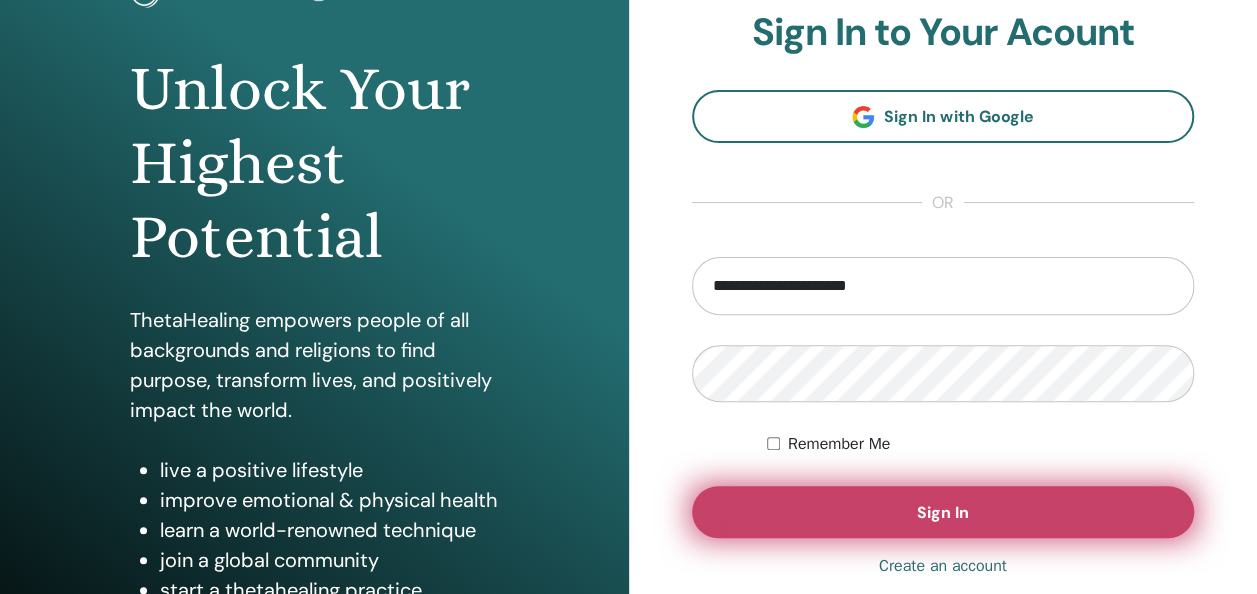 click on "Sign In" at bounding box center (943, 512) 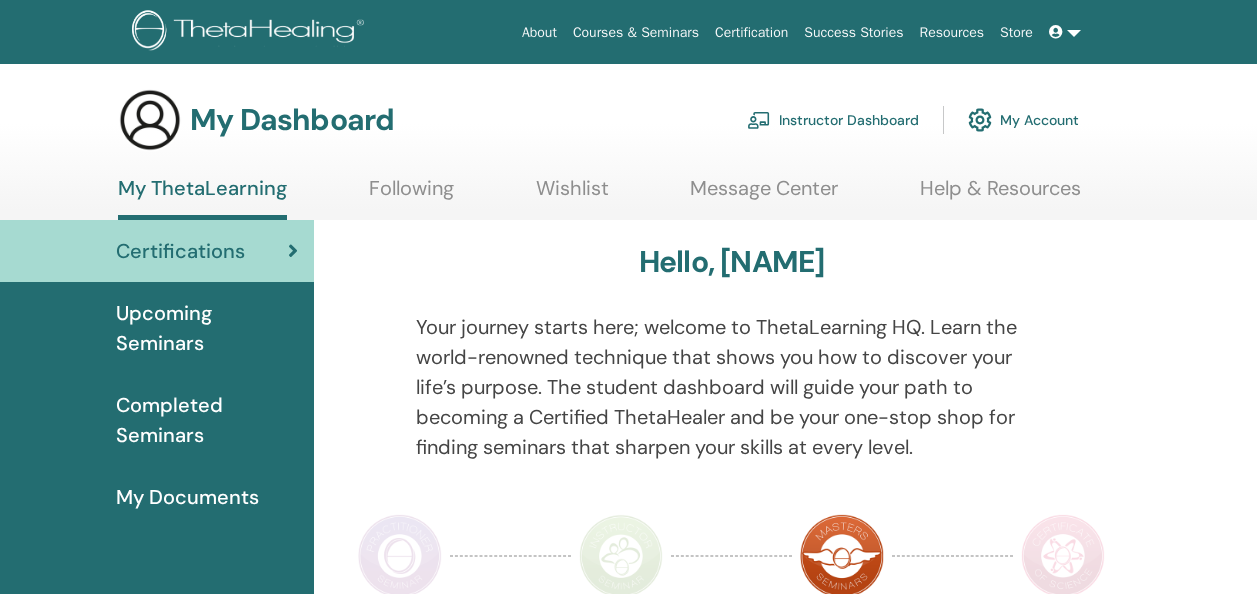 scroll, scrollTop: 0, scrollLeft: 0, axis: both 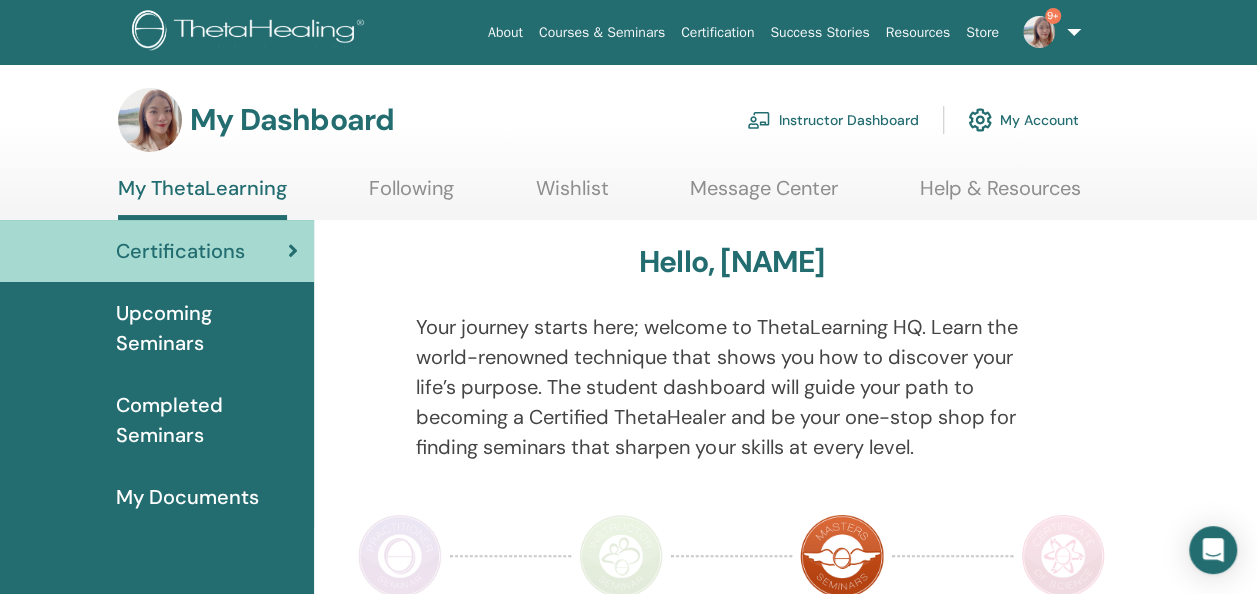 click on "My Documents" at bounding box center (187, 497) 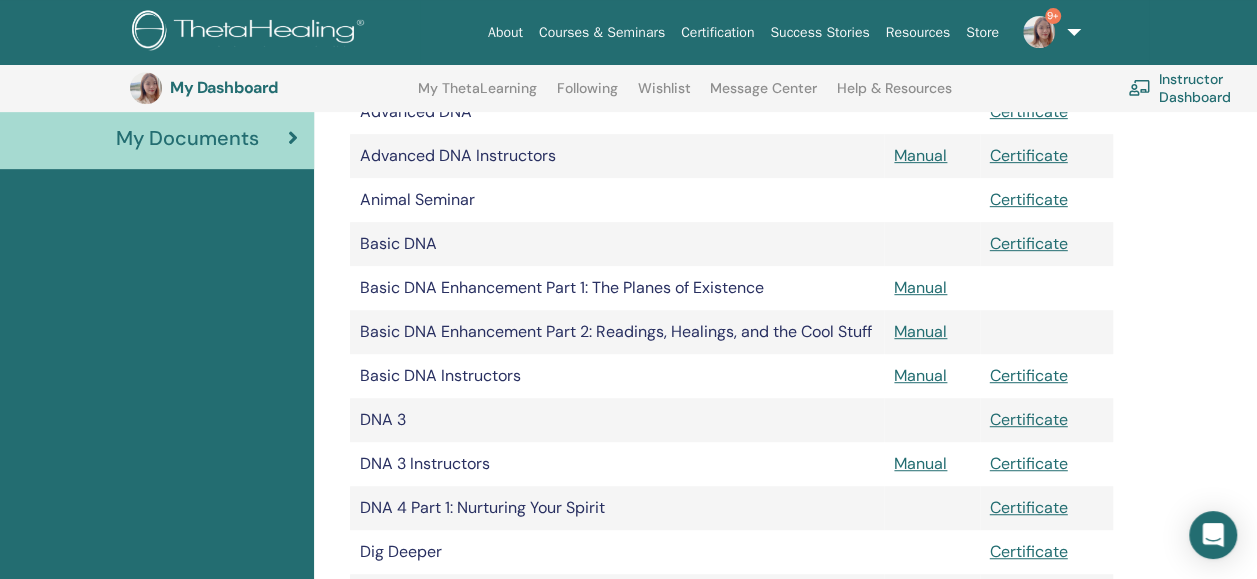 scroll, scrollTop: 448, scrollLeft: 0, axis: vertical 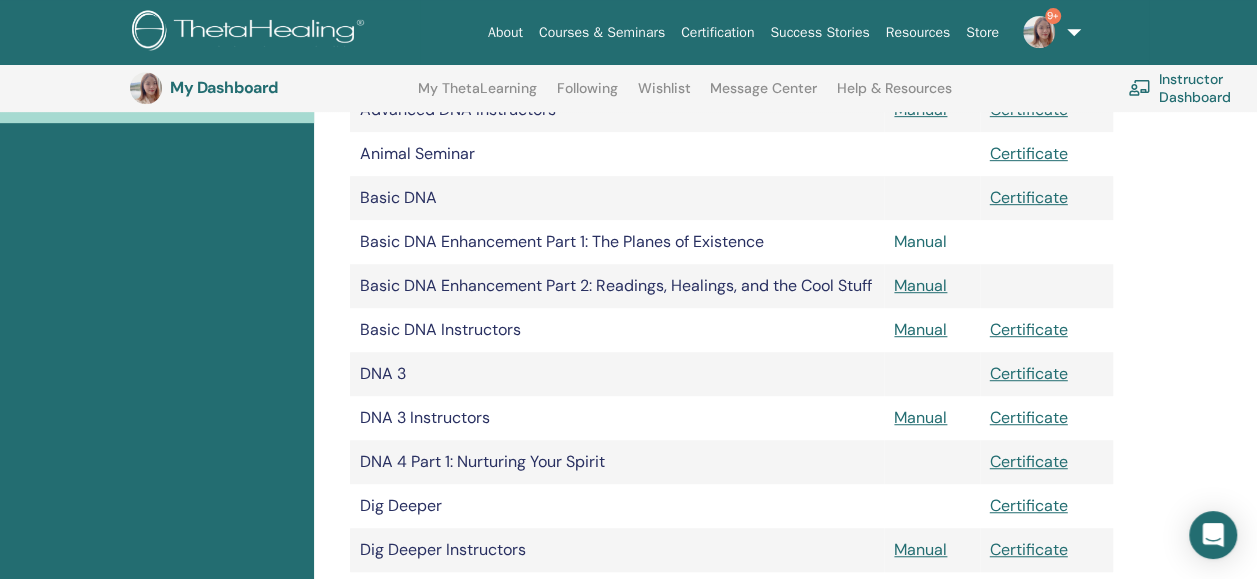 click on "Manual" at bounding box center (920, 241) 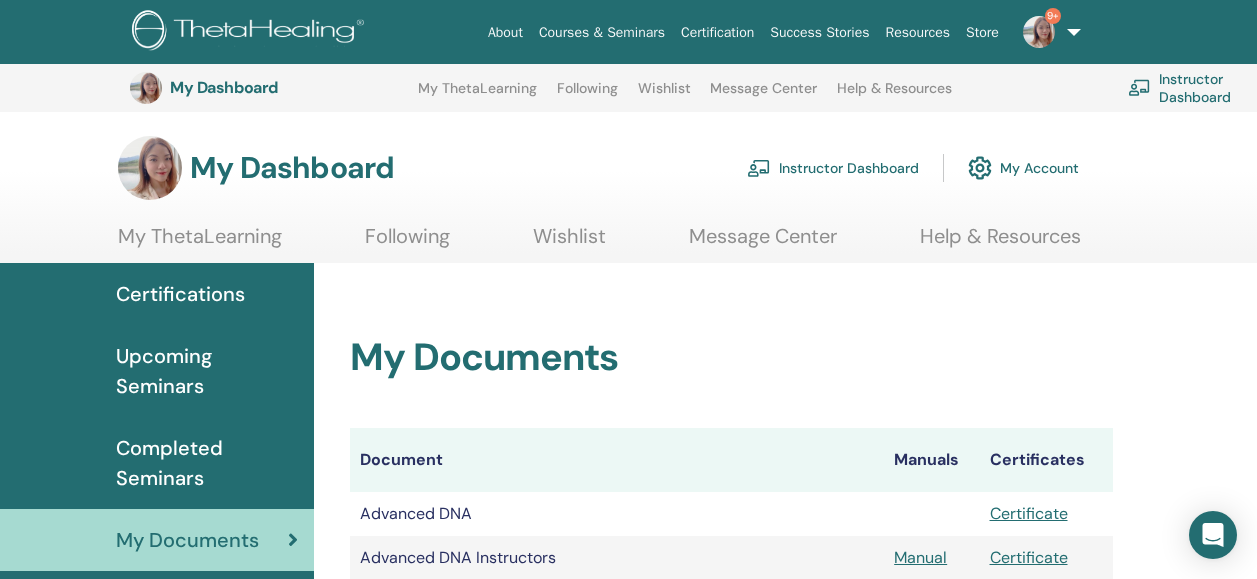 scroll, scrollTop: 446, scrollLeft: 0, axis: vertical 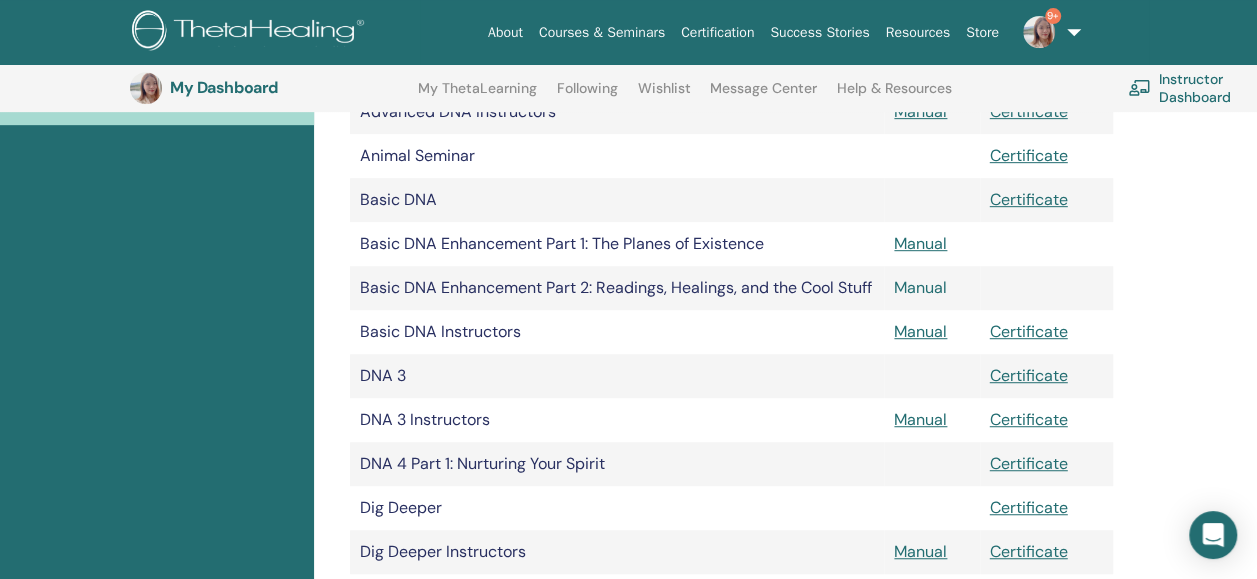 click on "Manual" at bounding box center [920, 287] 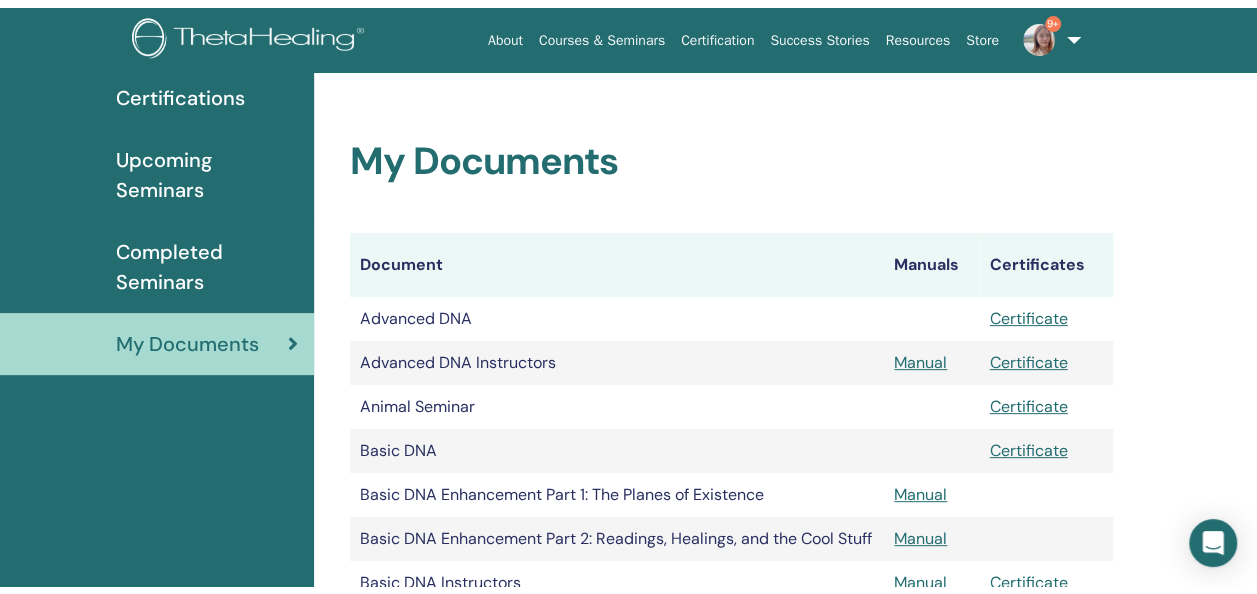 scroll, scrollTop: 0, scrollLeft: 0, axis: both 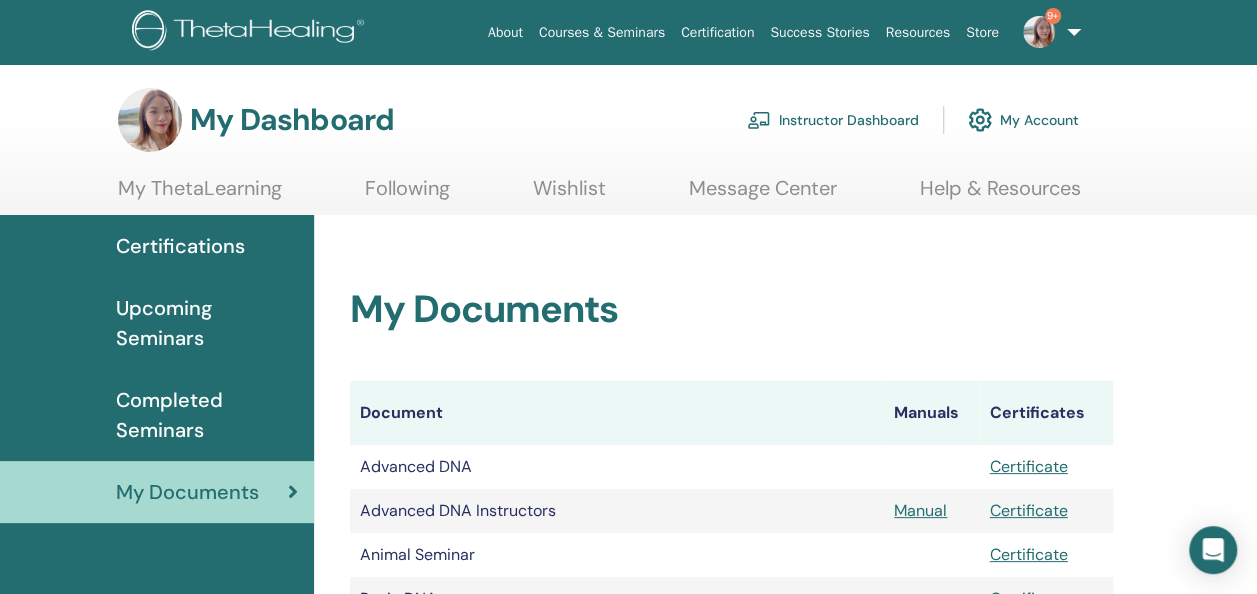 click on "Certifications" at bounding box center [180, 246] 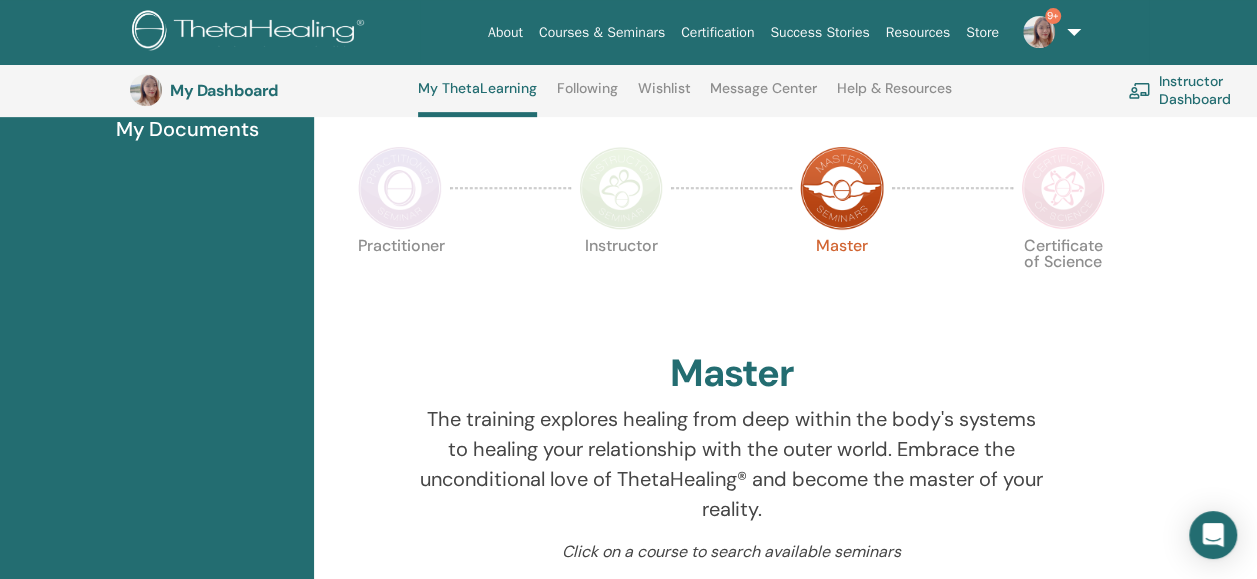 scroll, scrollTop: 452, scrollLeft: 0, axis: vertical 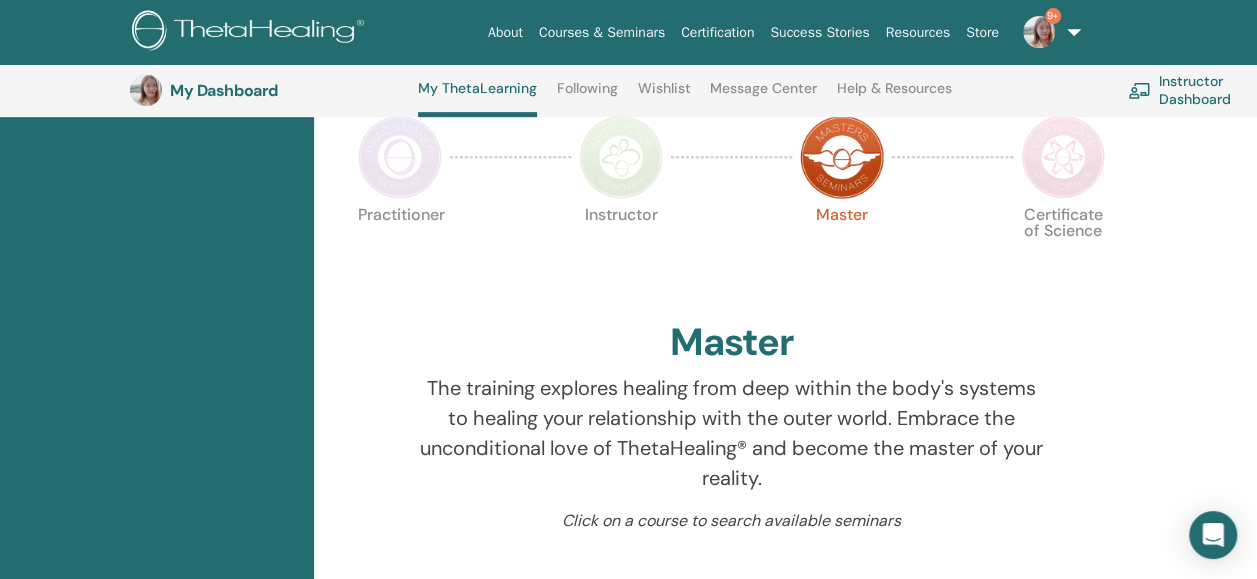 click at bounding box center (1063, 157) 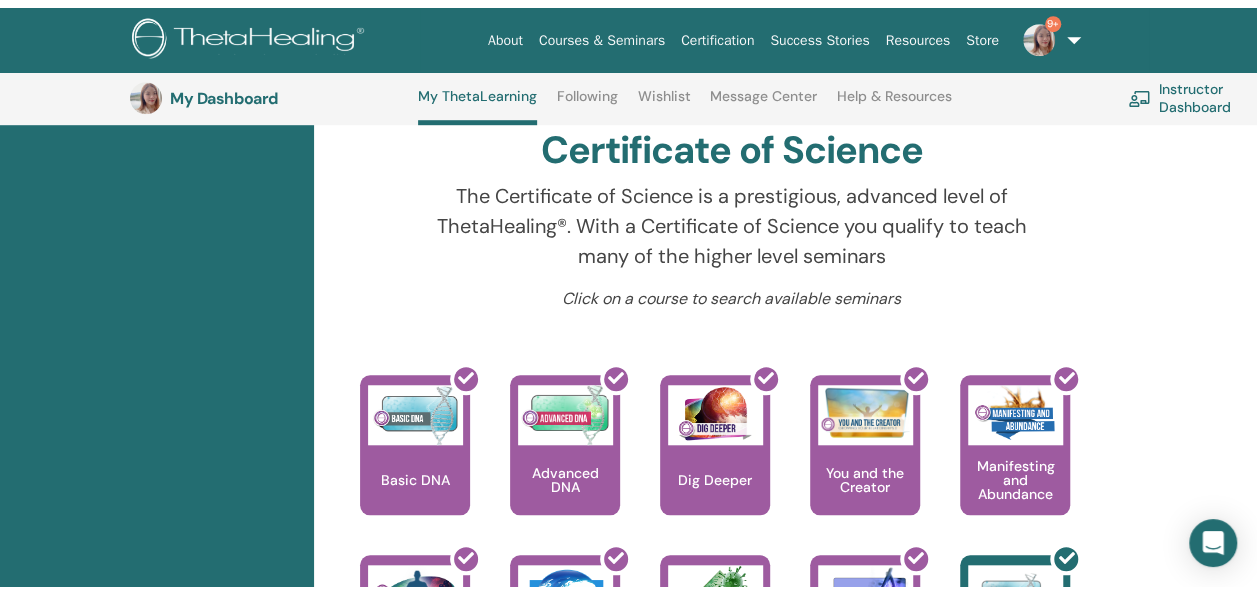 scroll, scrollTop: 0, scrollLeft: 0, axis: both 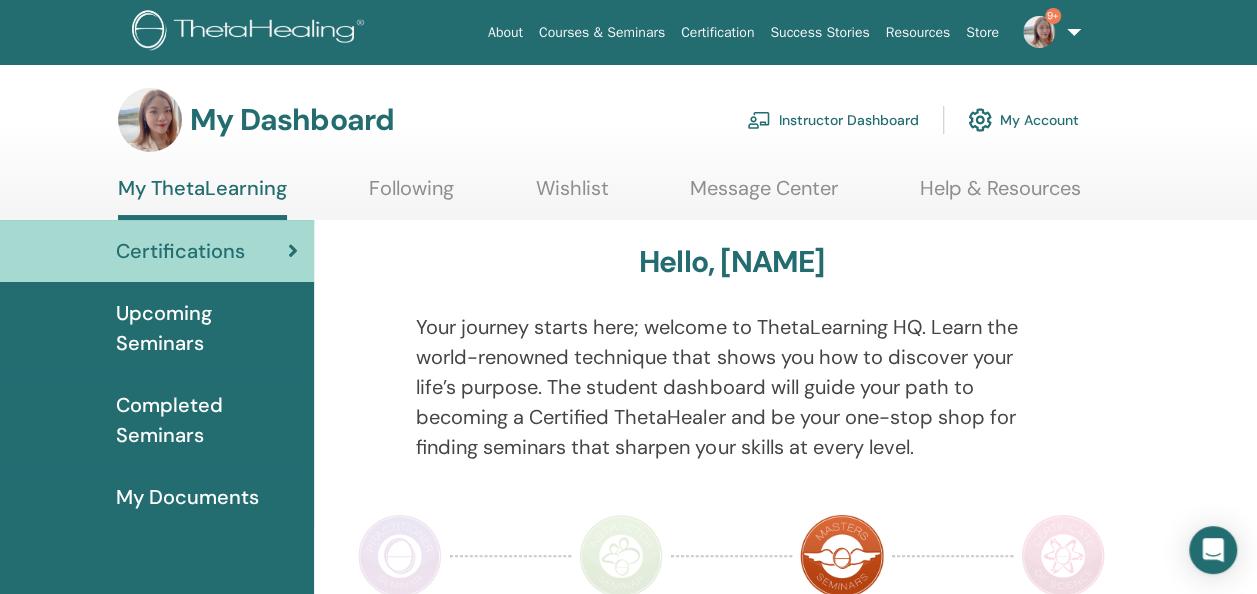click on "Instructor Dashboard" at bounding box center (833, 120) 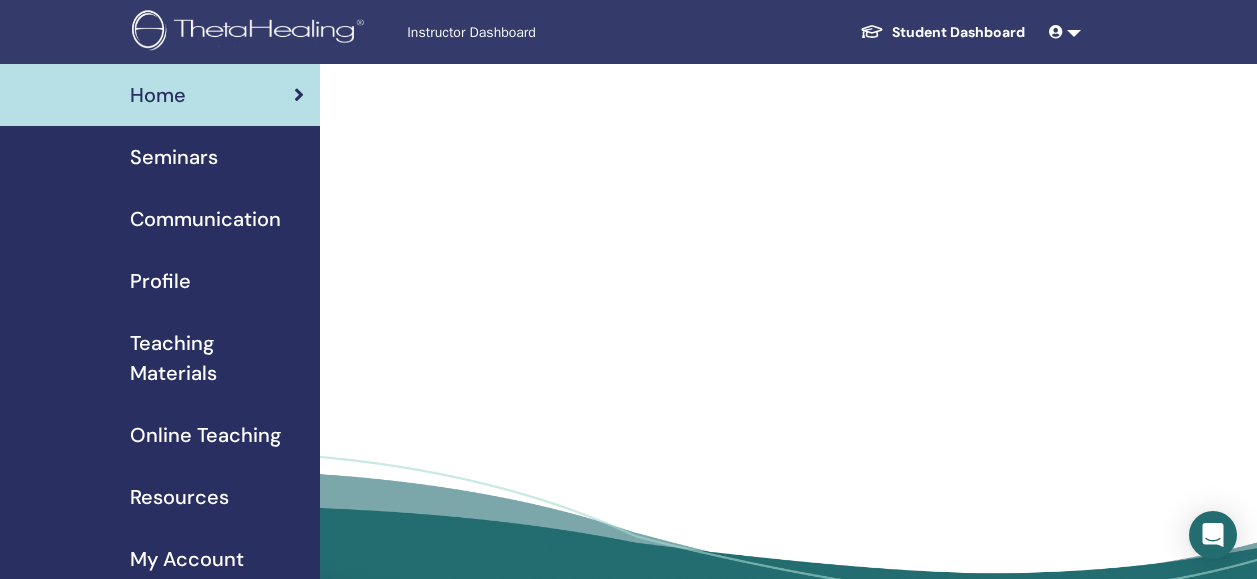 scroll, scrollTop: 0, scrollLeft: 0, axis: both 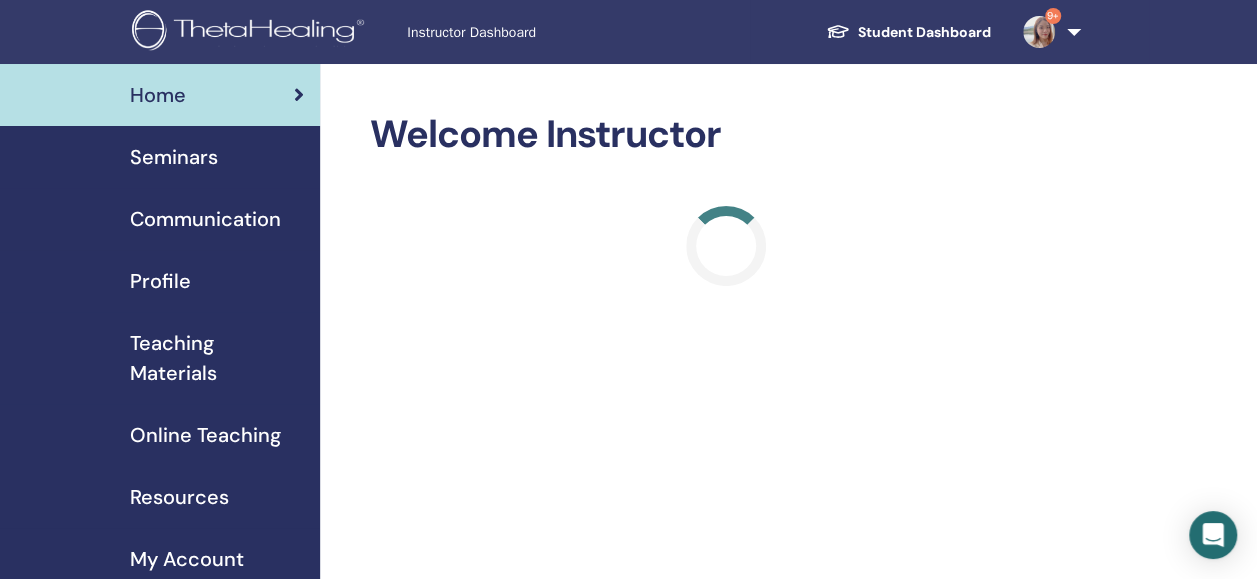 click on "Teaching Materials" at bounding box center [217, 358] 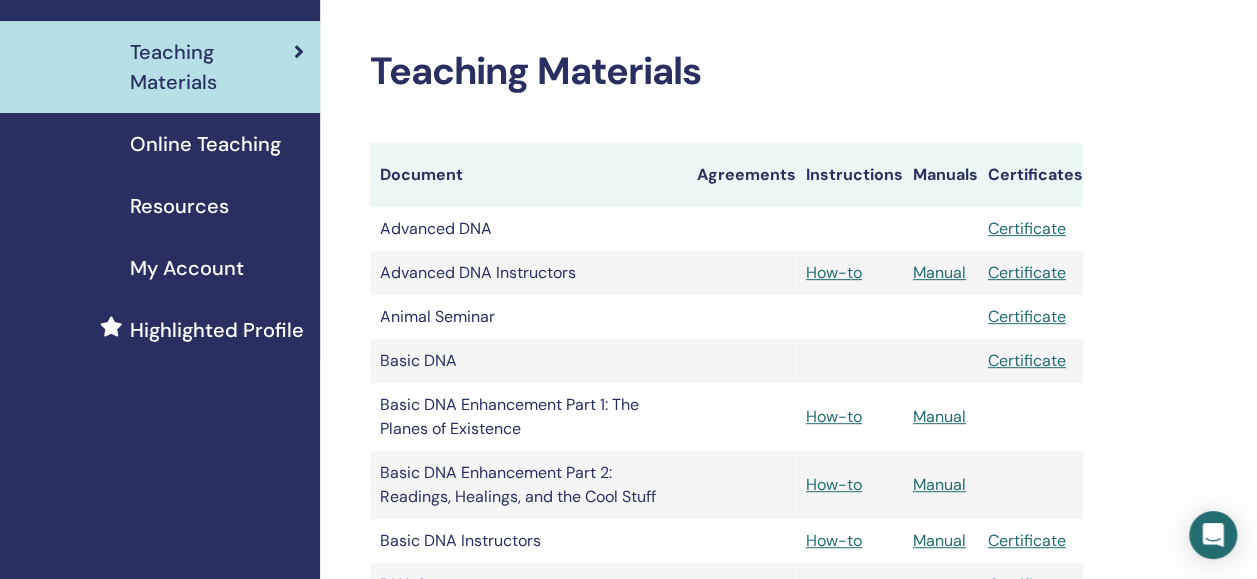 scroll, scrollTop: 300, scrollLeft: 0, axis: vertical 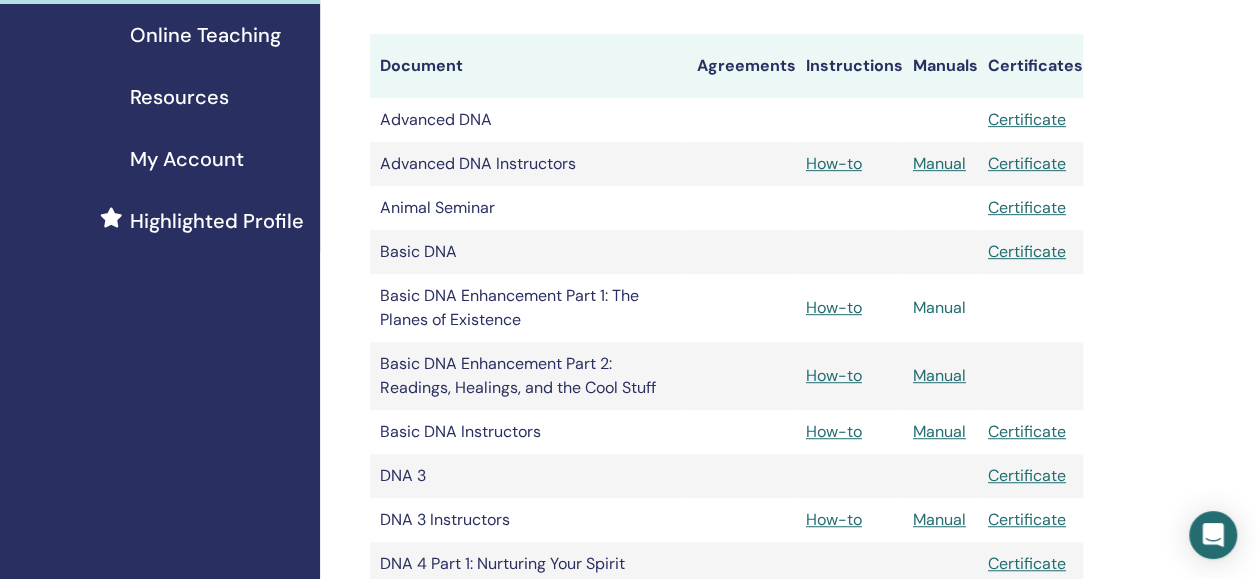 click on "Manual" at bounding box center [939, 307] 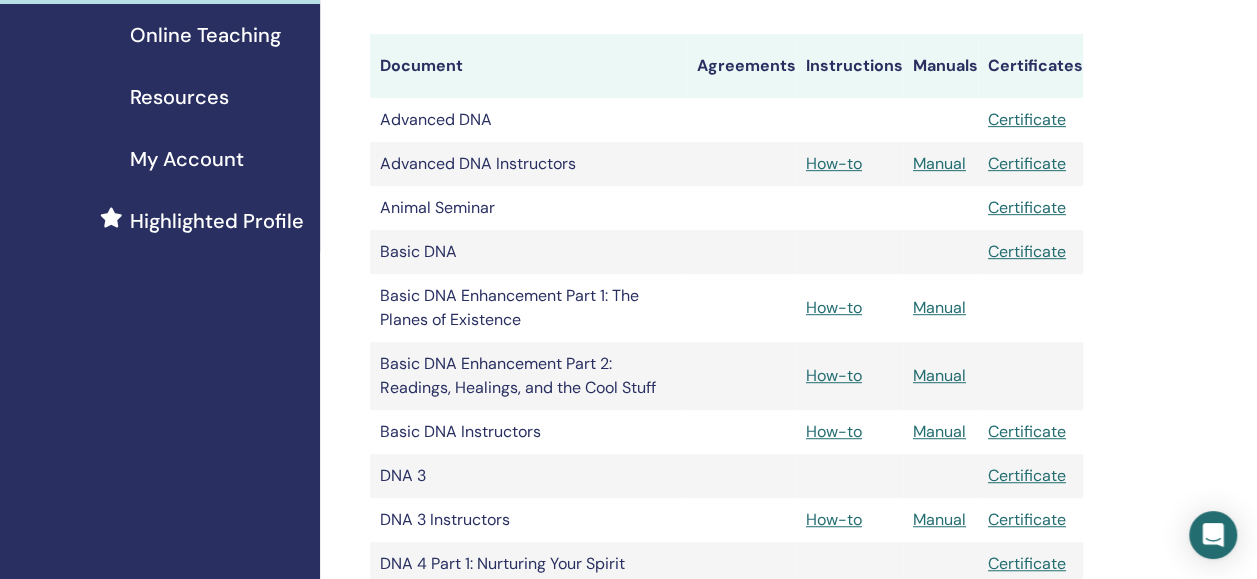 scroll, scrollTop: 500, scrollLeft: 0, axis: vertical 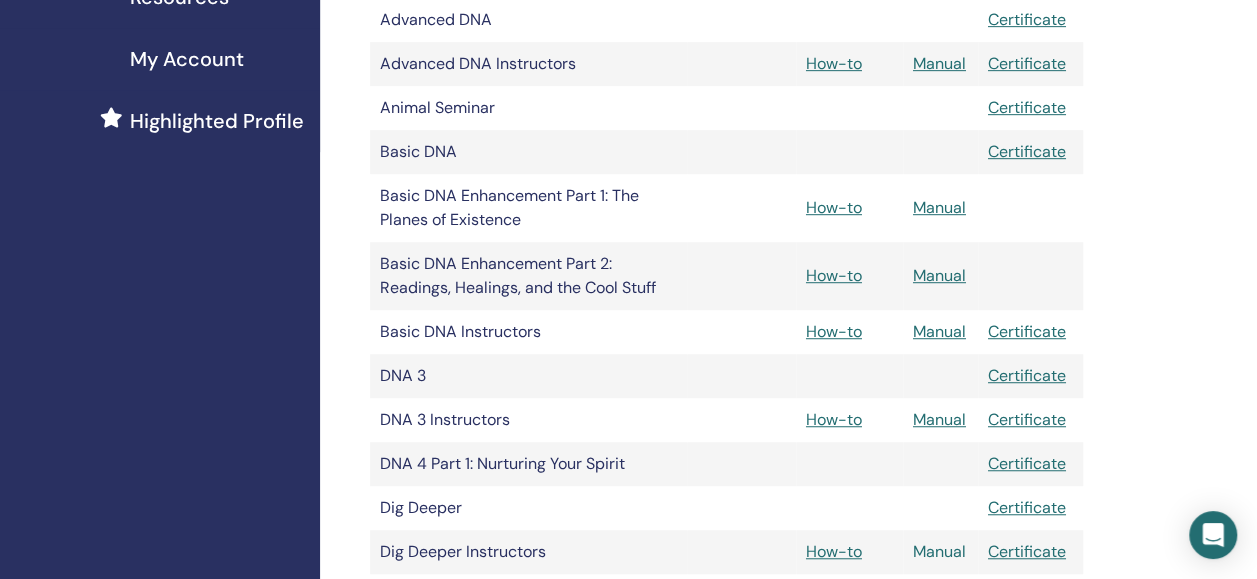 click on "Manual" at bounding box center (939, 551) 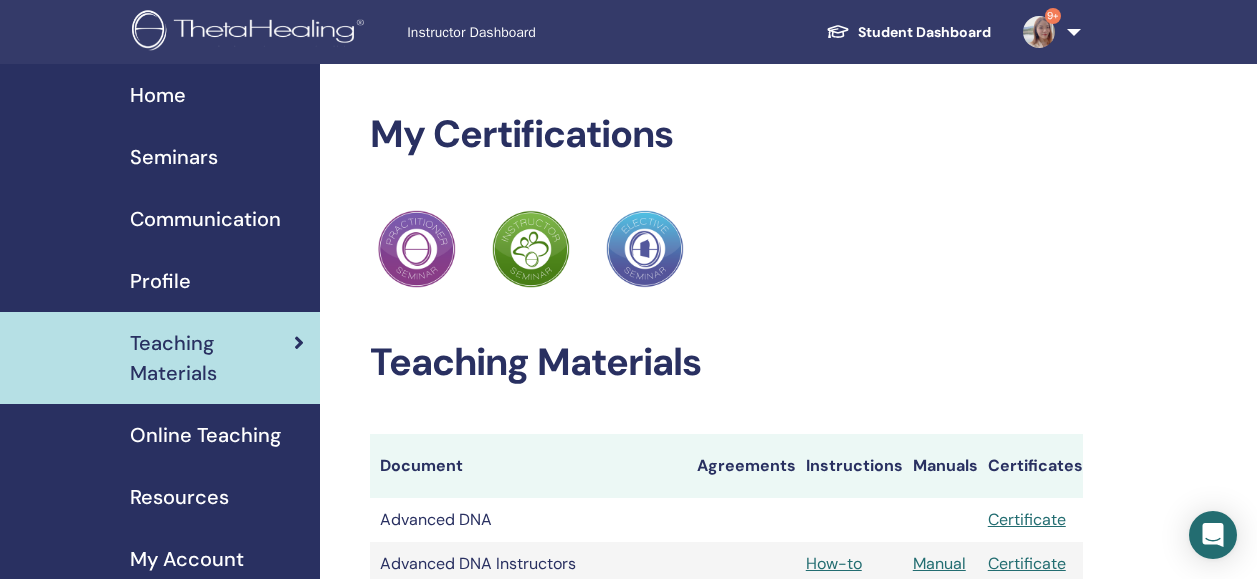 scroll, scrollTop: 496, scrollLeft: 0, axis: vertical 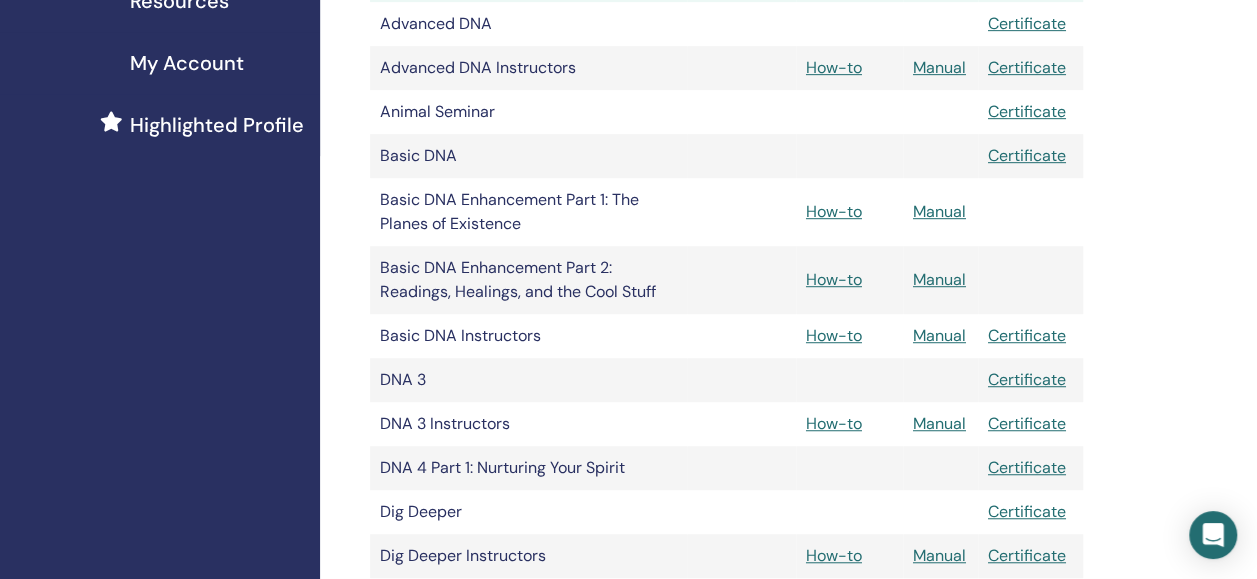 click on "Home
Seminars
Communication
Profile
Teaching Materials
Online Teaching" at bounding box center [160, 997] 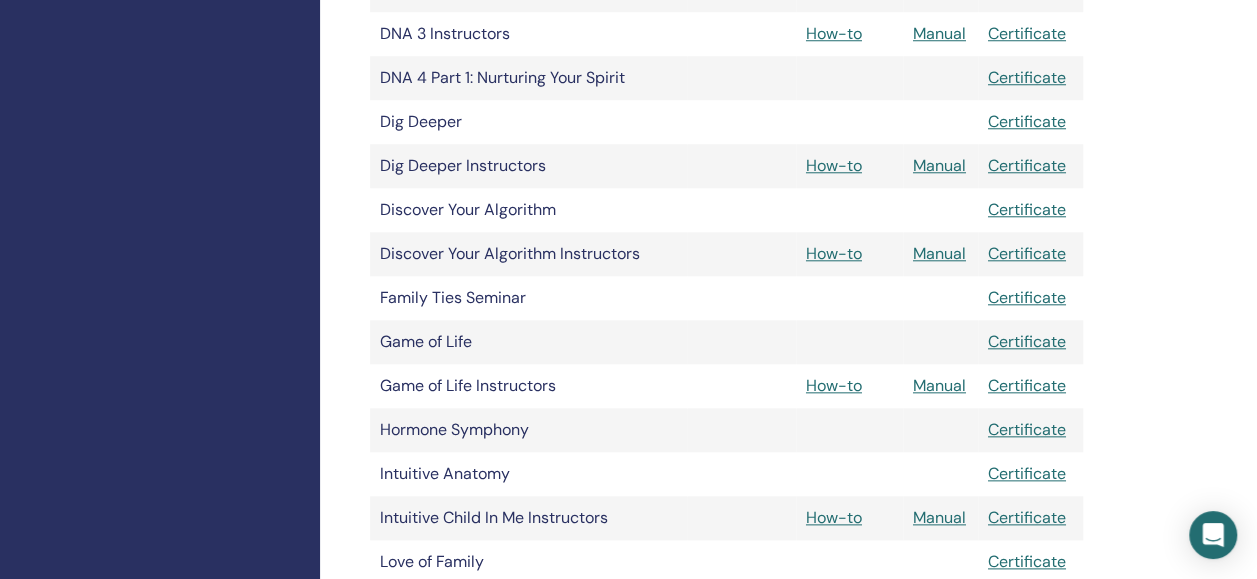 scroll, scrollTop: 0, scrollLeft: 0, axis: both 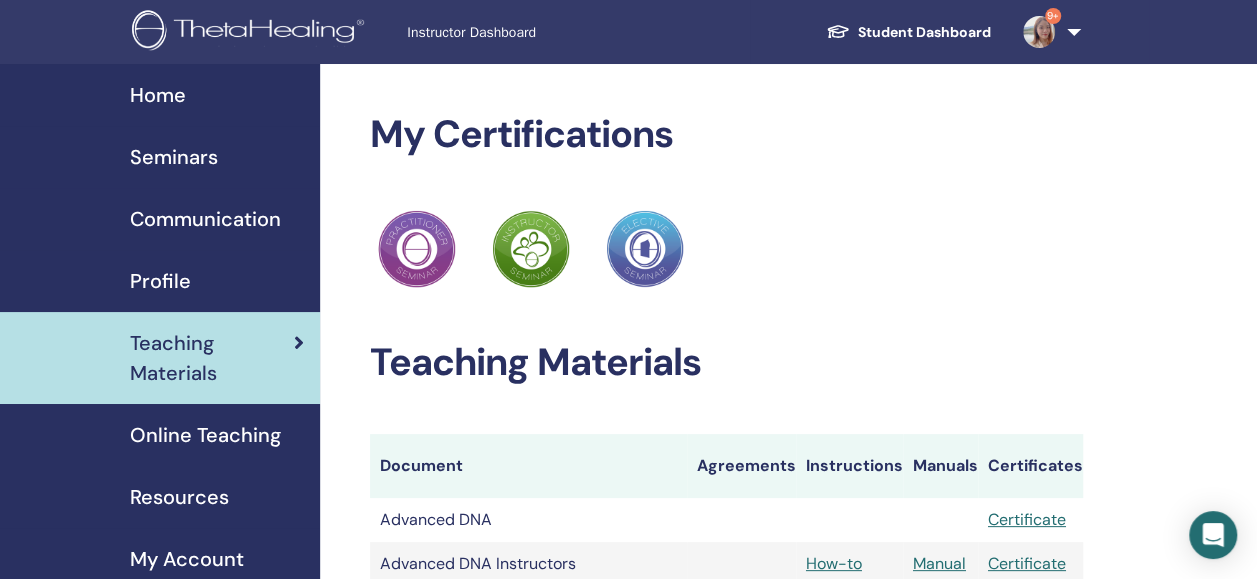 click on "Home" at bounding box center (158, 95) 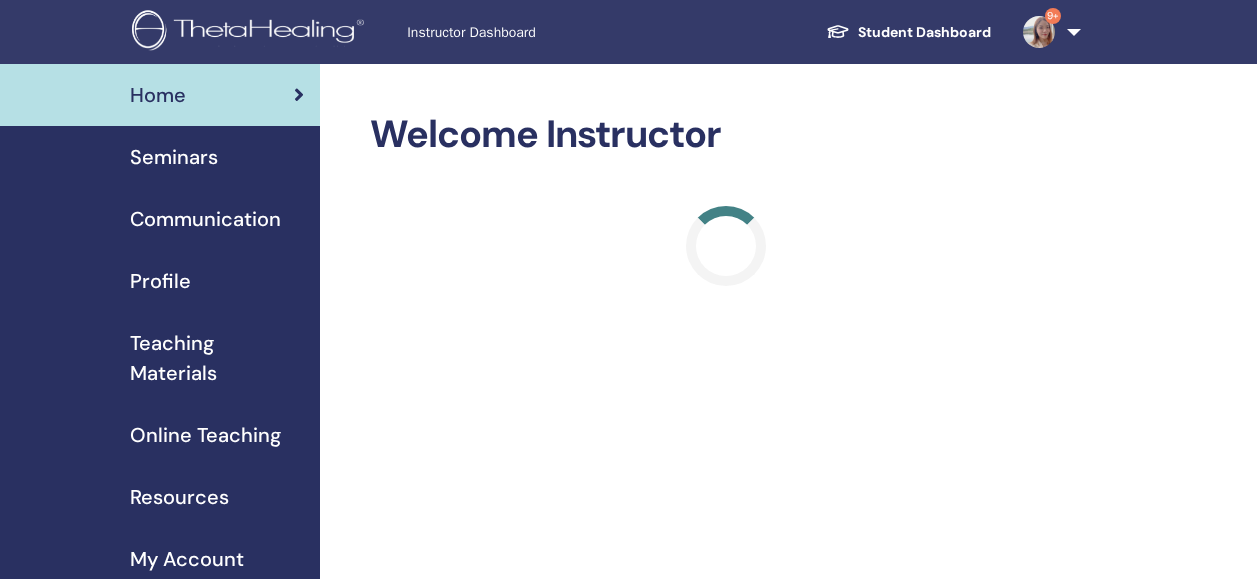 scroll, scrollTop: 0, scrollLeft: 0, axis: both 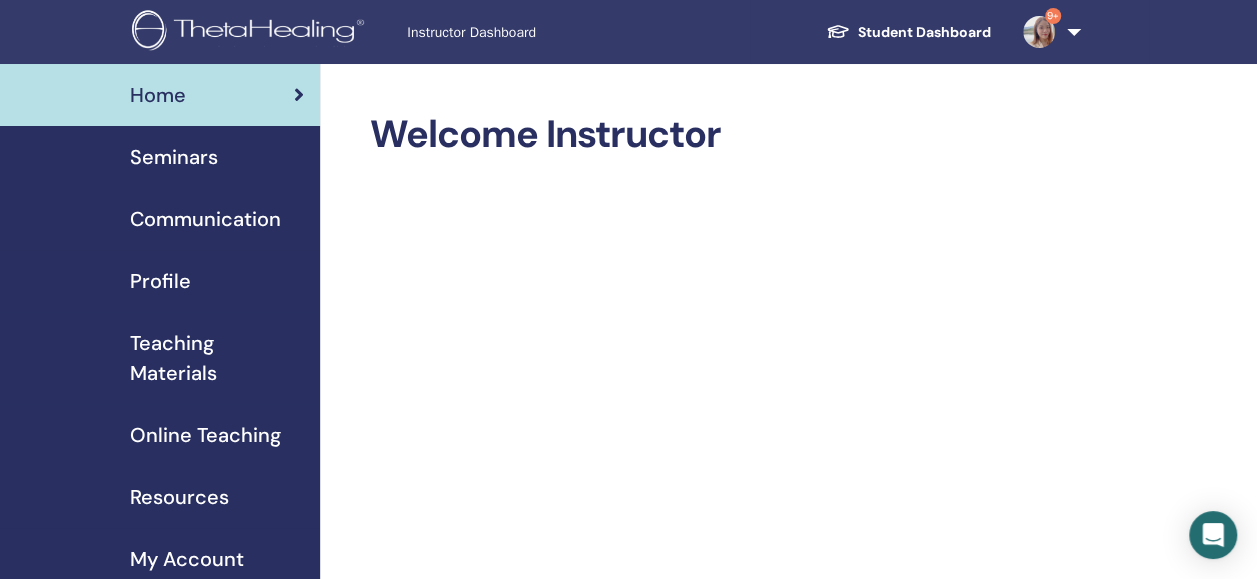 click on "Home" at bounding box center [158, 95] 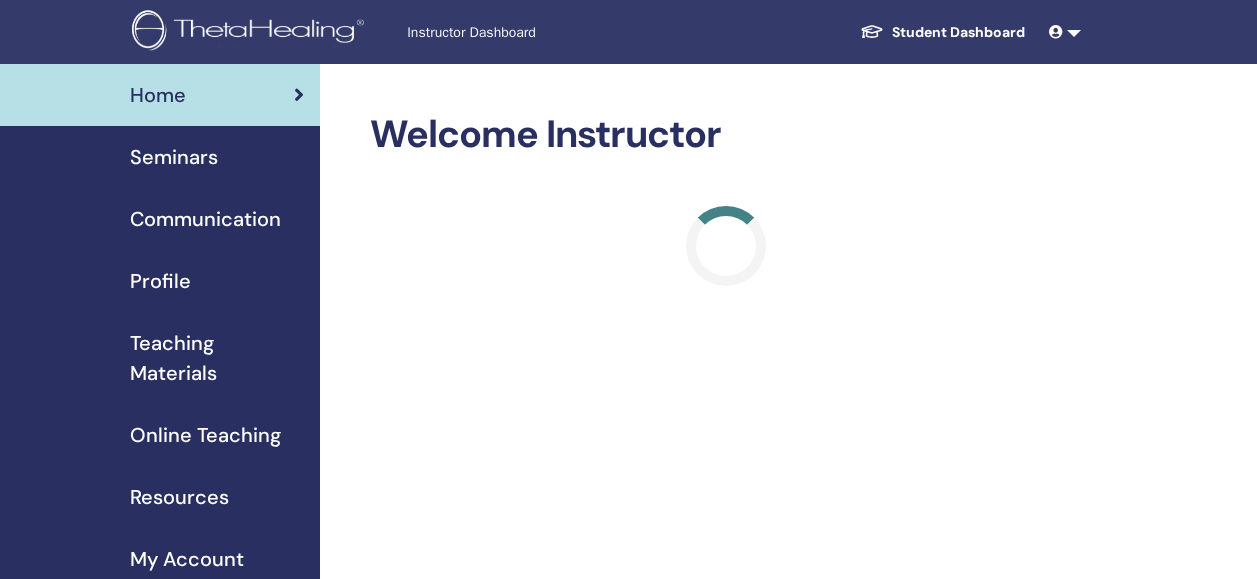 scroll, scrollTop: 0, scrollLeft: 0, axis: both 